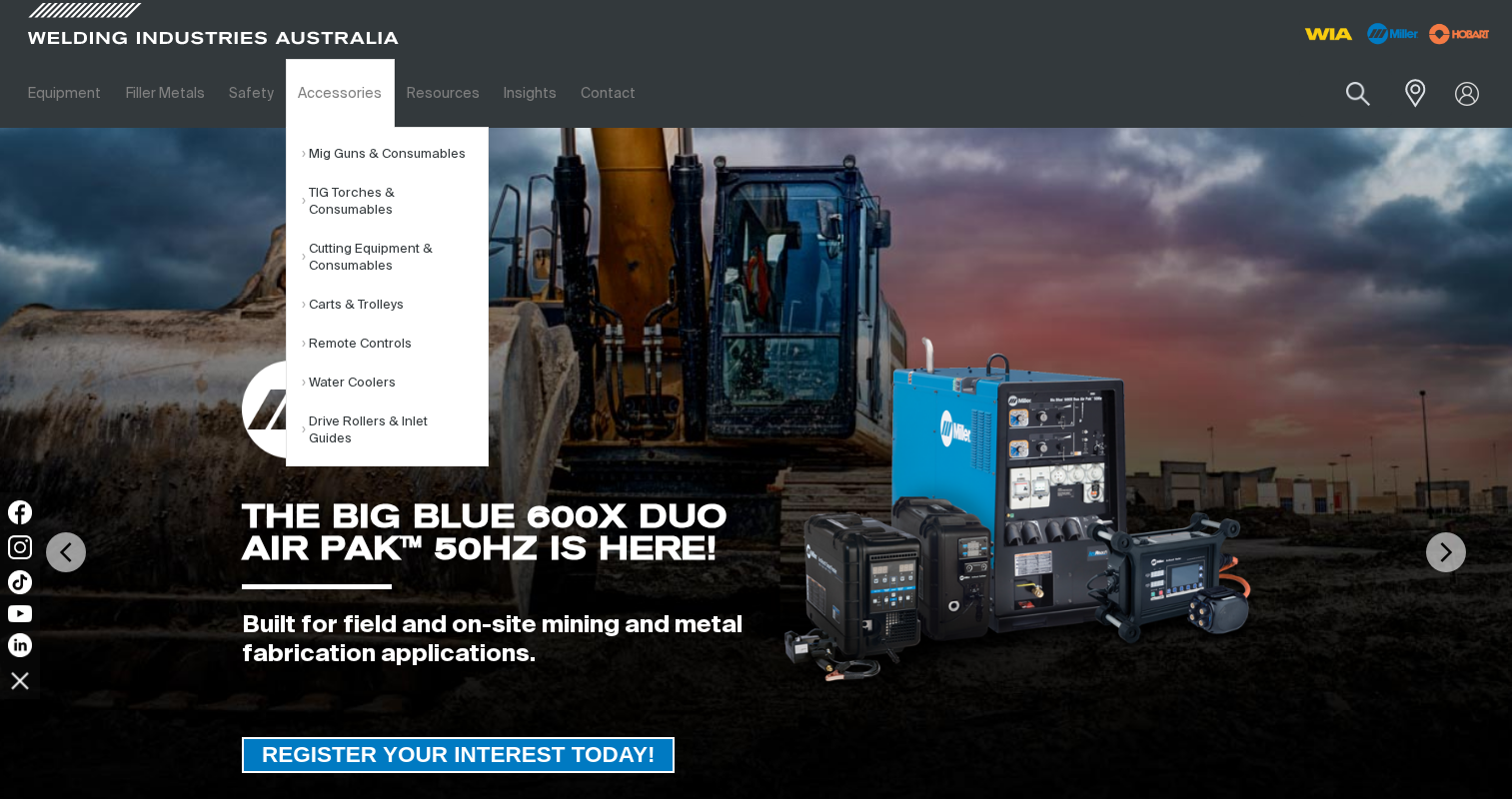 scroll, scrollTop: 0, scrollLeft: 0, axis: both 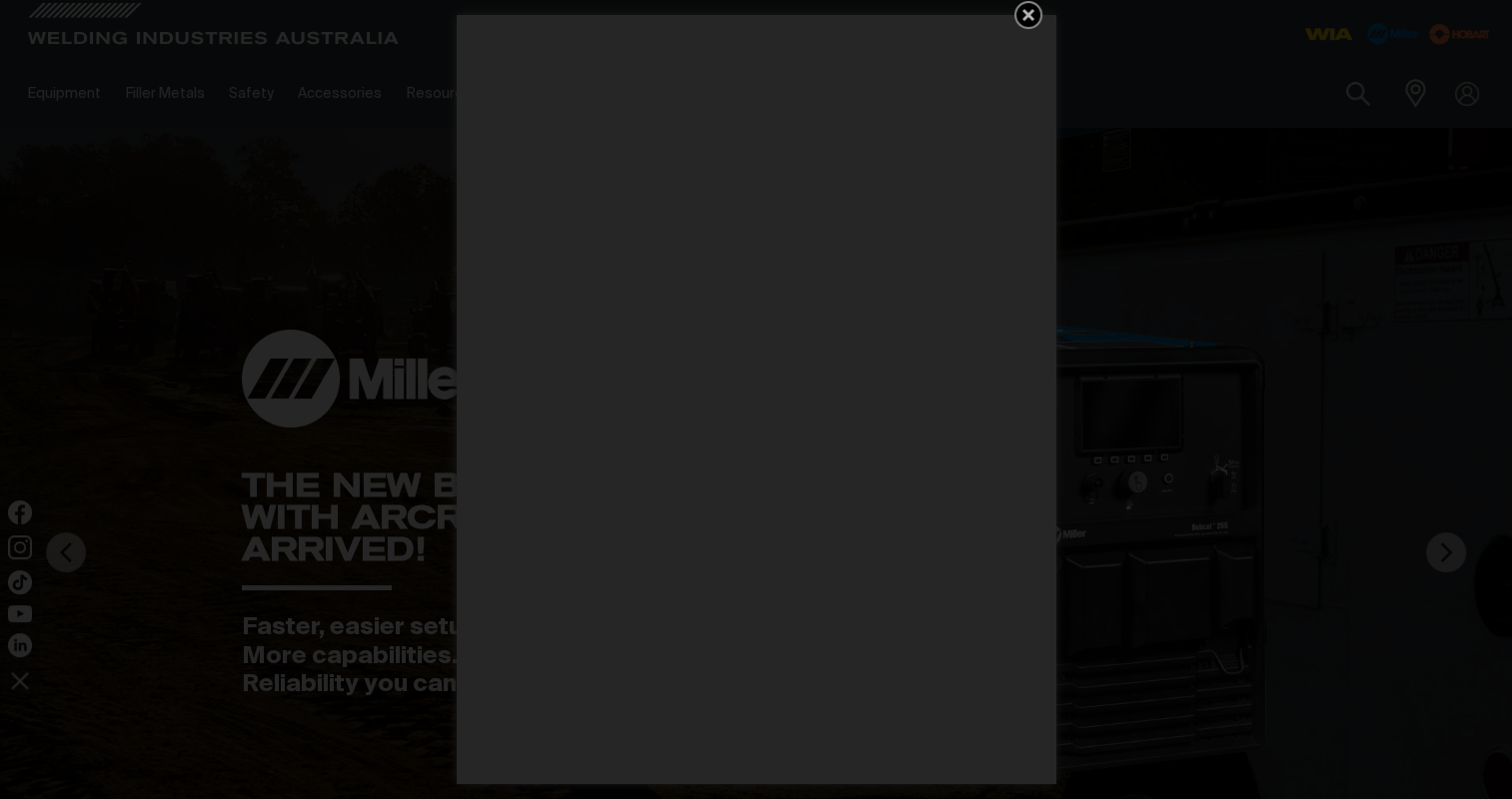 click 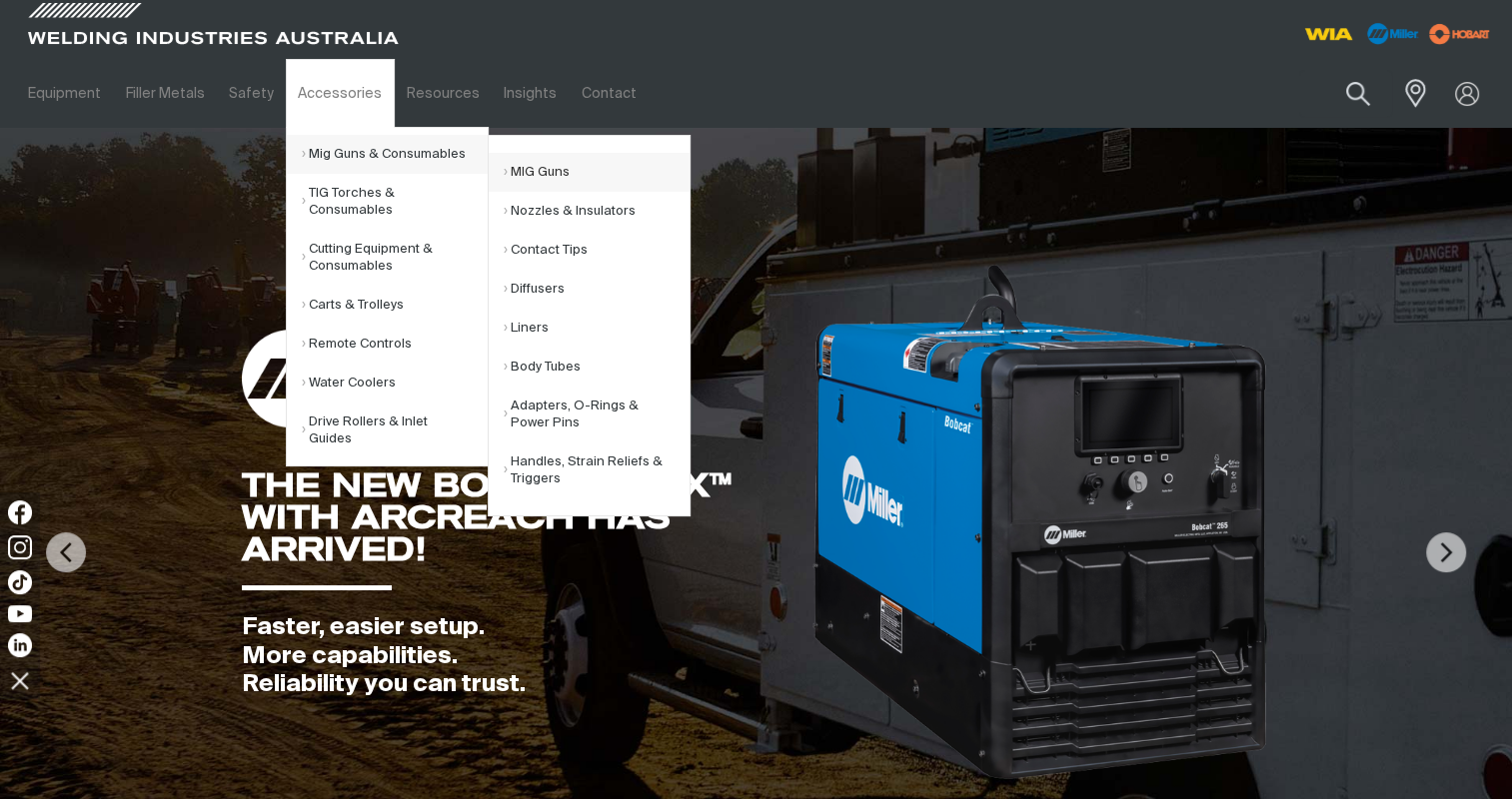 click on "MIG Guns" at bounding box center (597, 172) 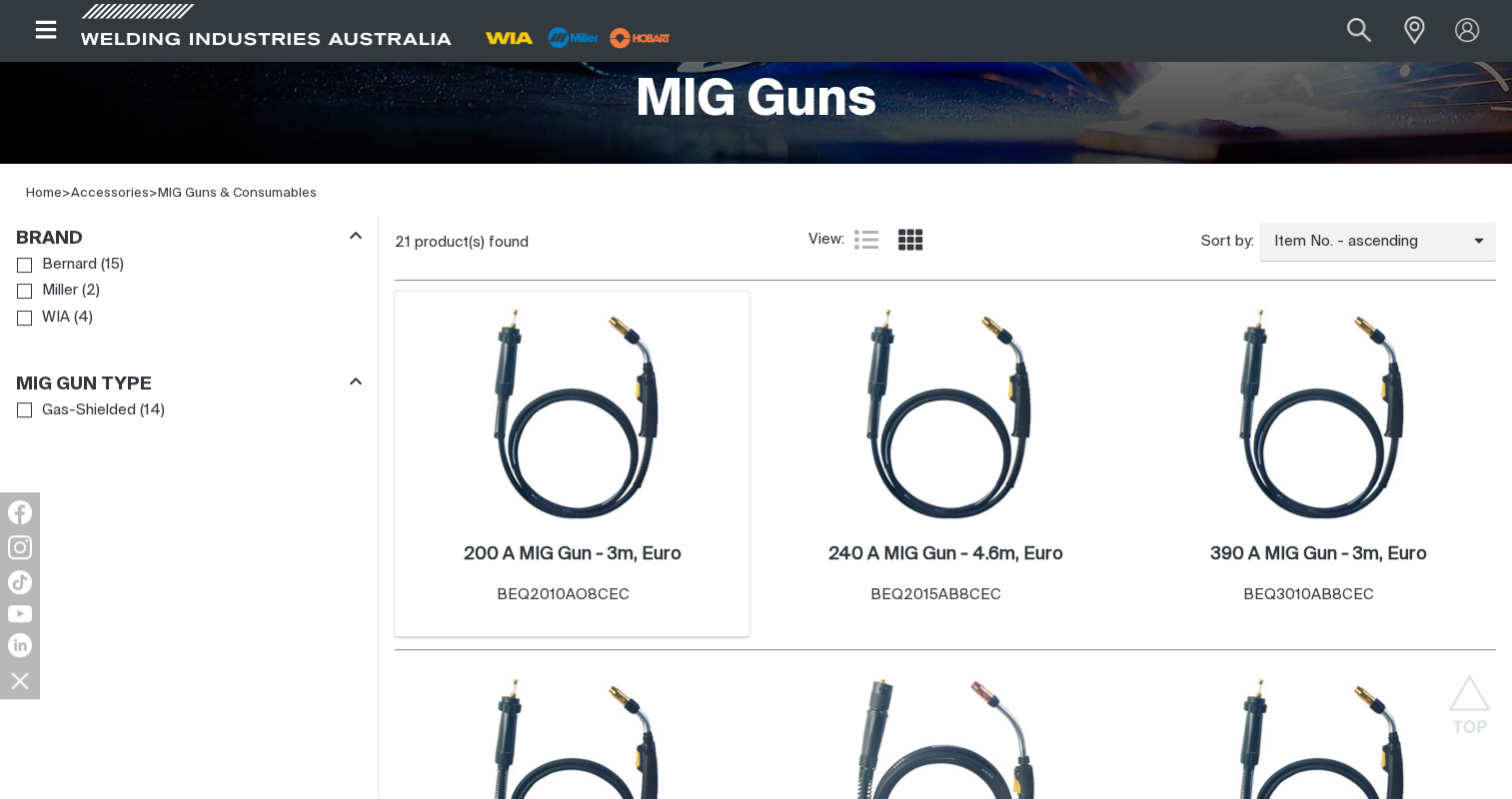 scroll, scrollTop: 499, scrollLeft: 0, axis: vertical 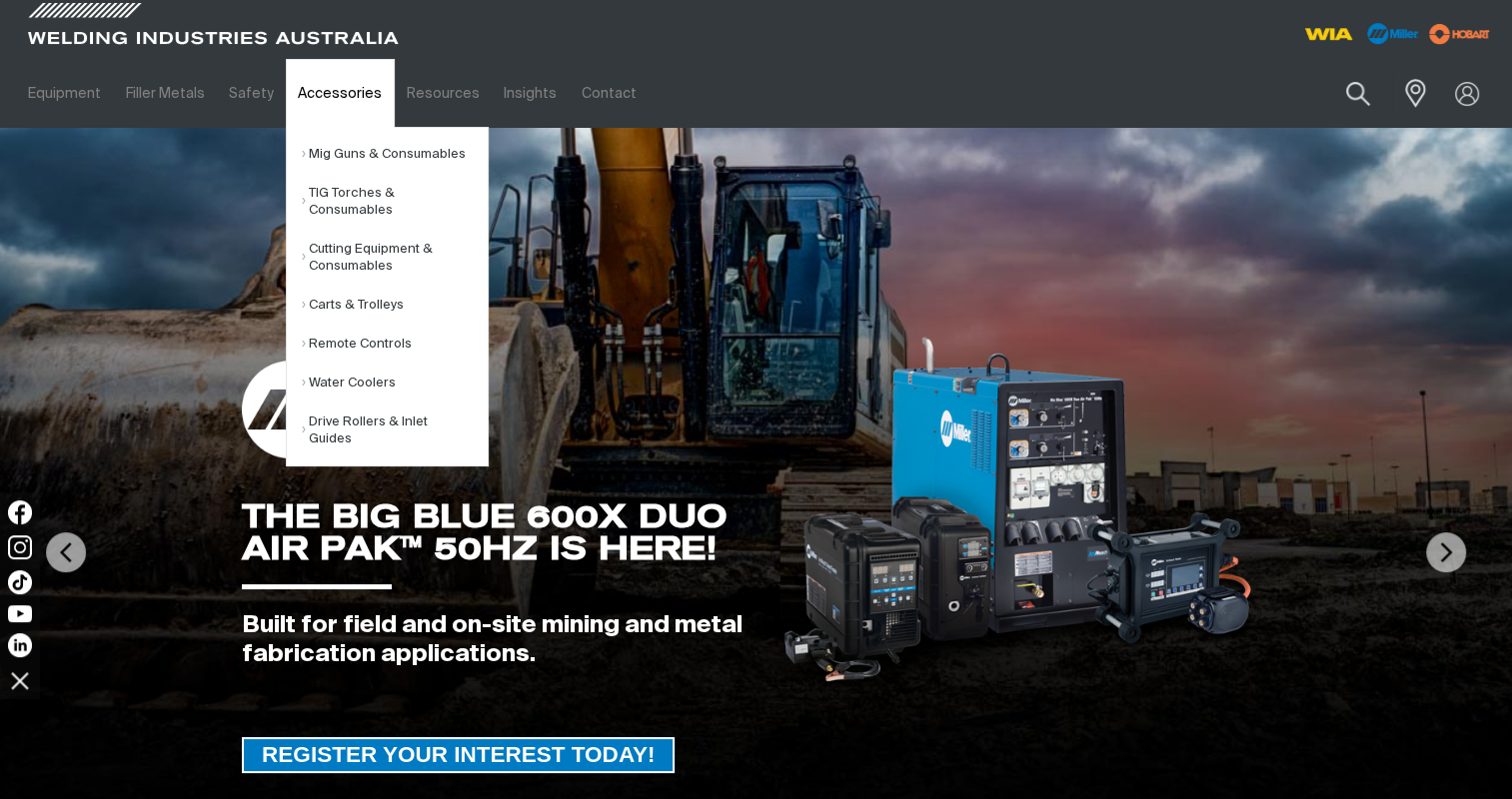 click on "Accessories" at bounding box center (340, 93) 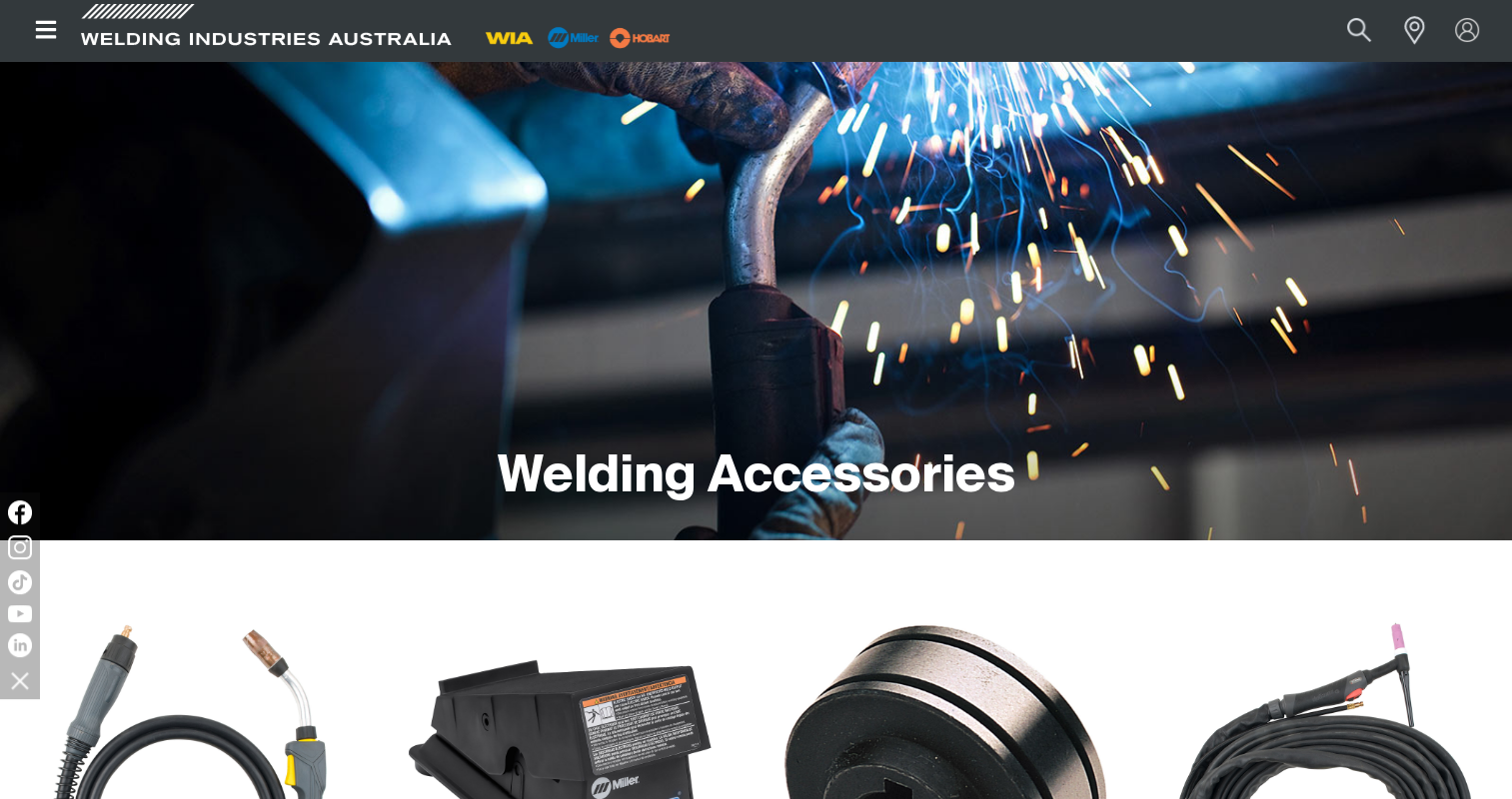 scroll, scrollTop: 0, scrollLeft: 0, axis: both 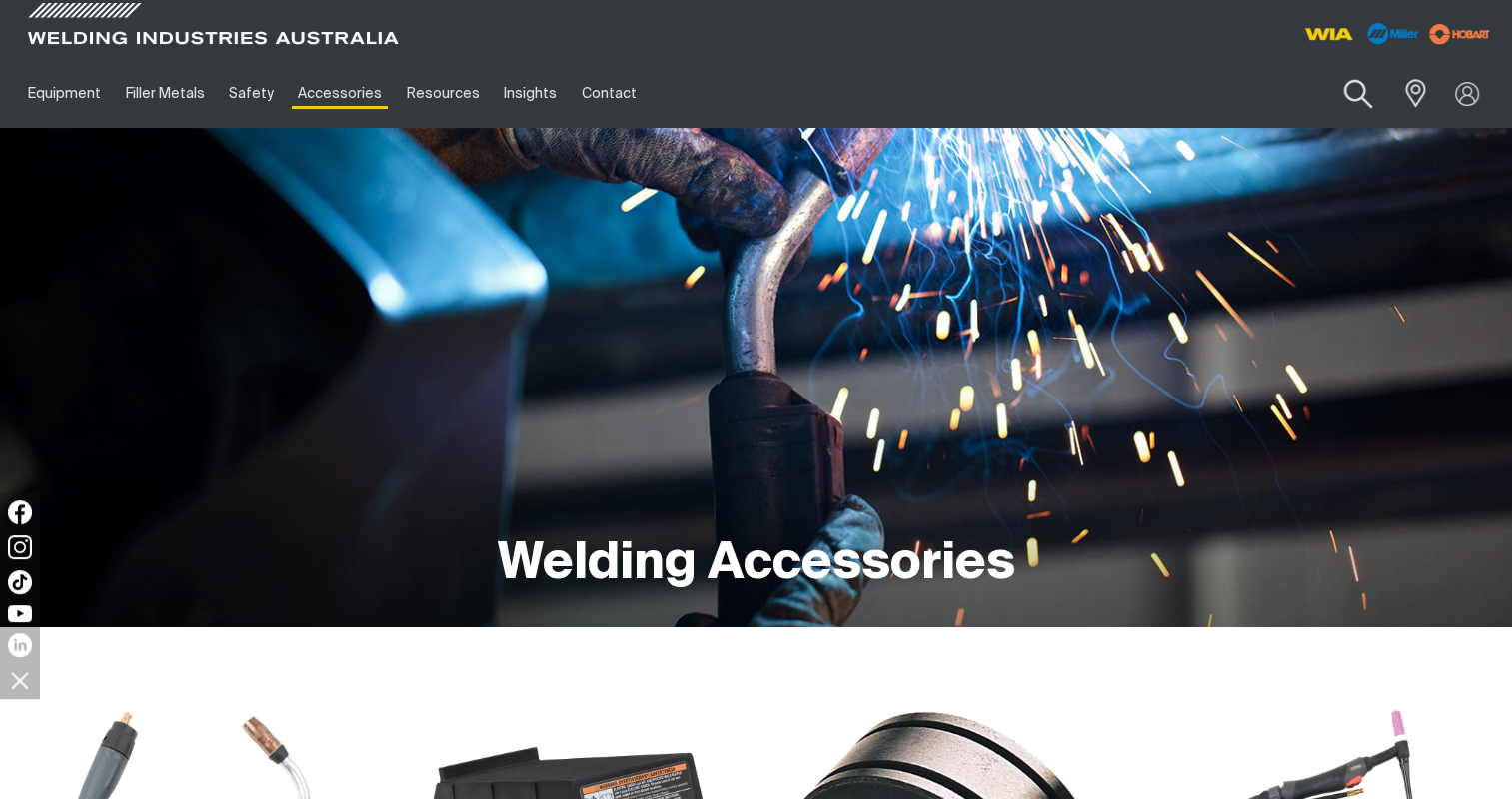 click at bounding box center (1358, 94) 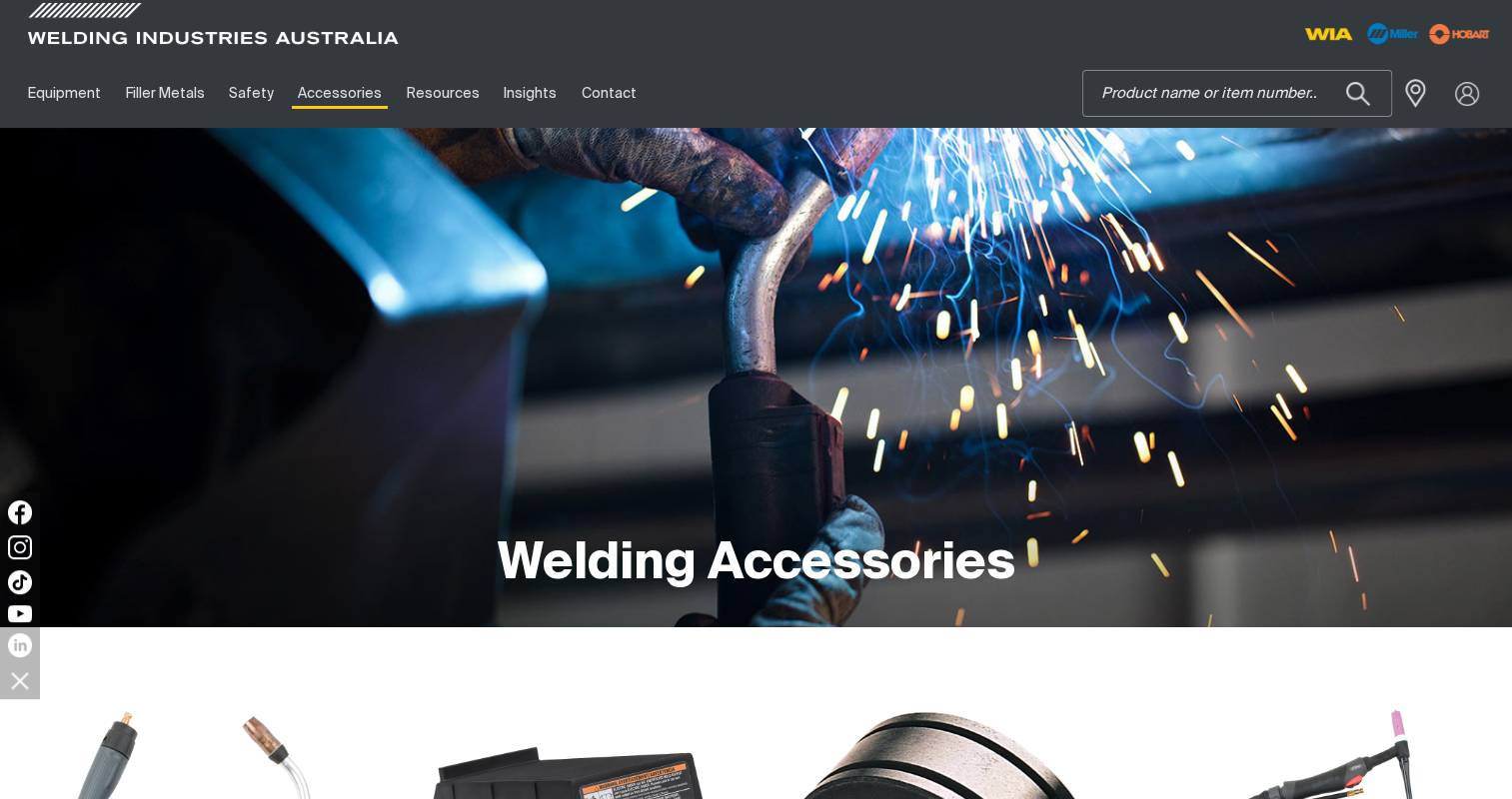 click on "Search" at bounding box center (1237, 93) 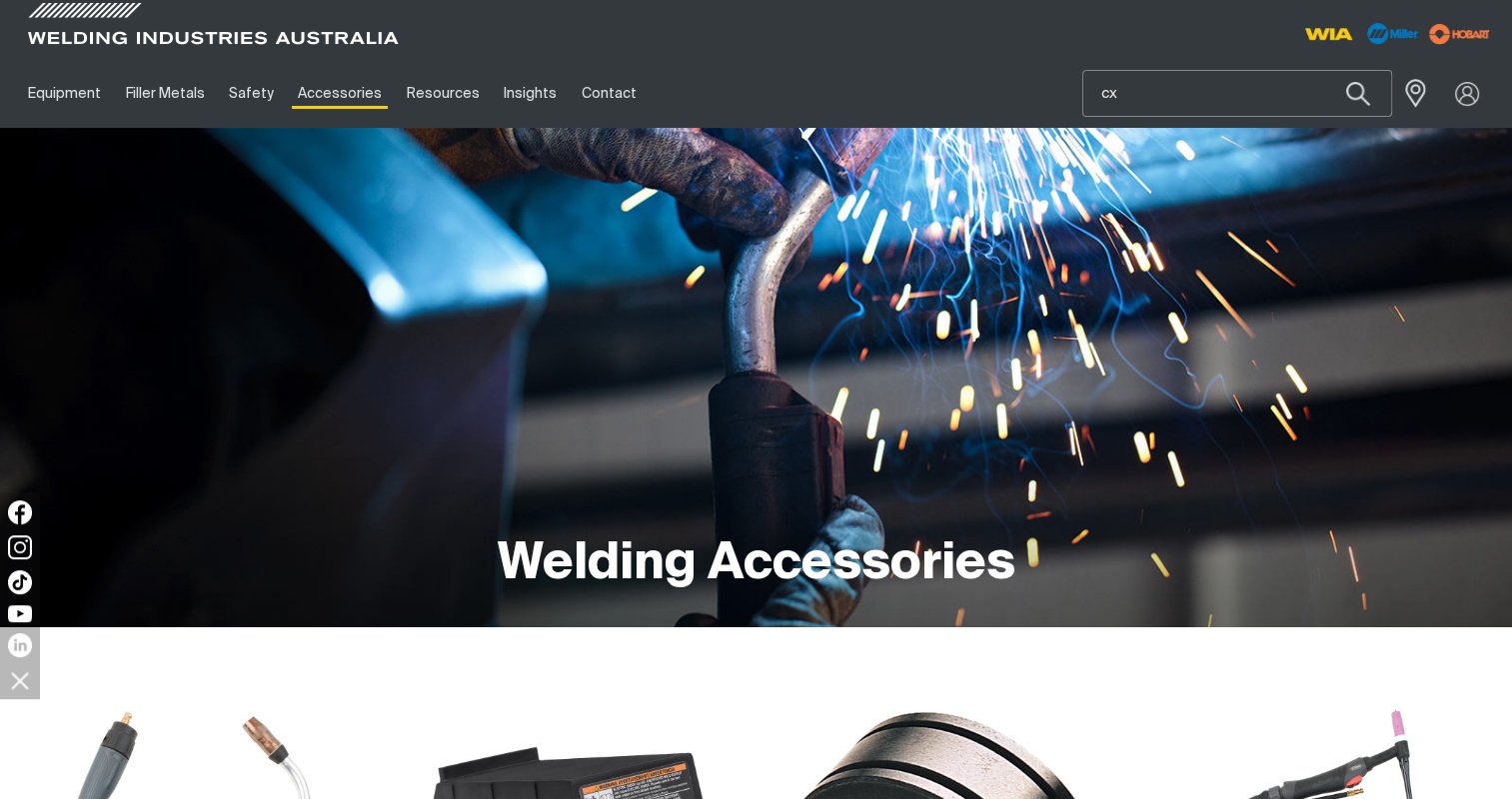 click at bounding box center (1358, 93) 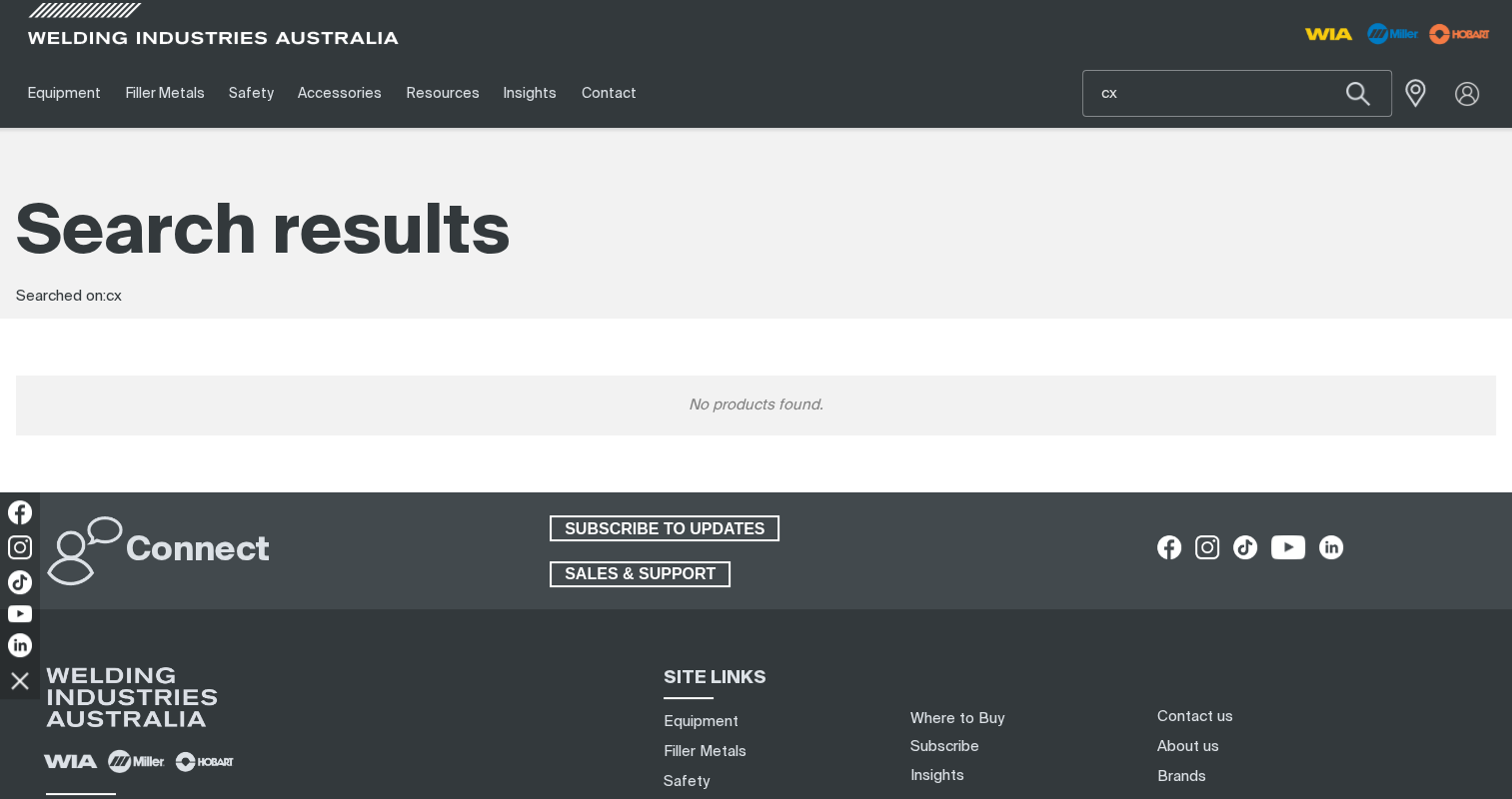 click on "cx" at bounding box center (1237, 93) 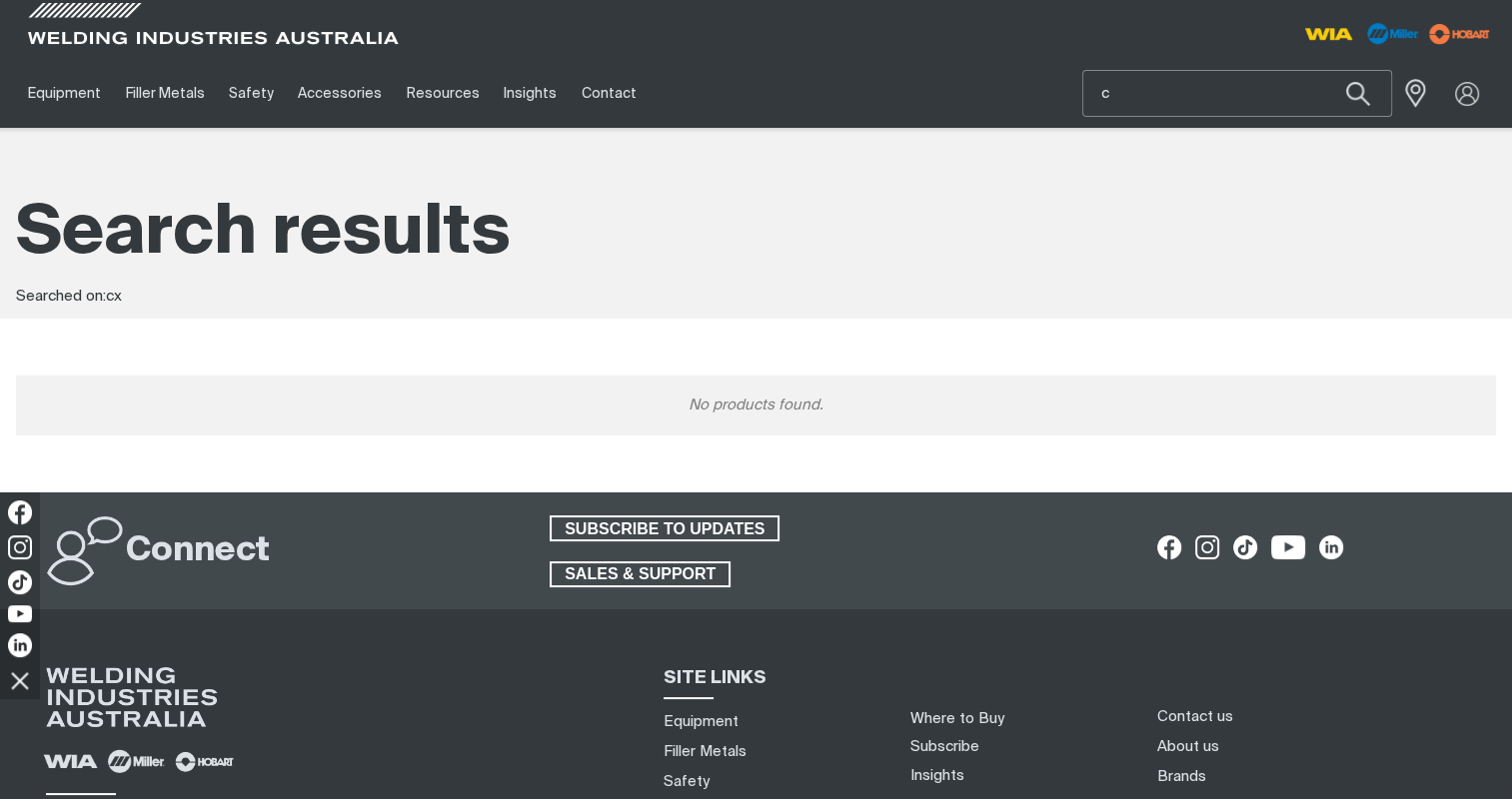type 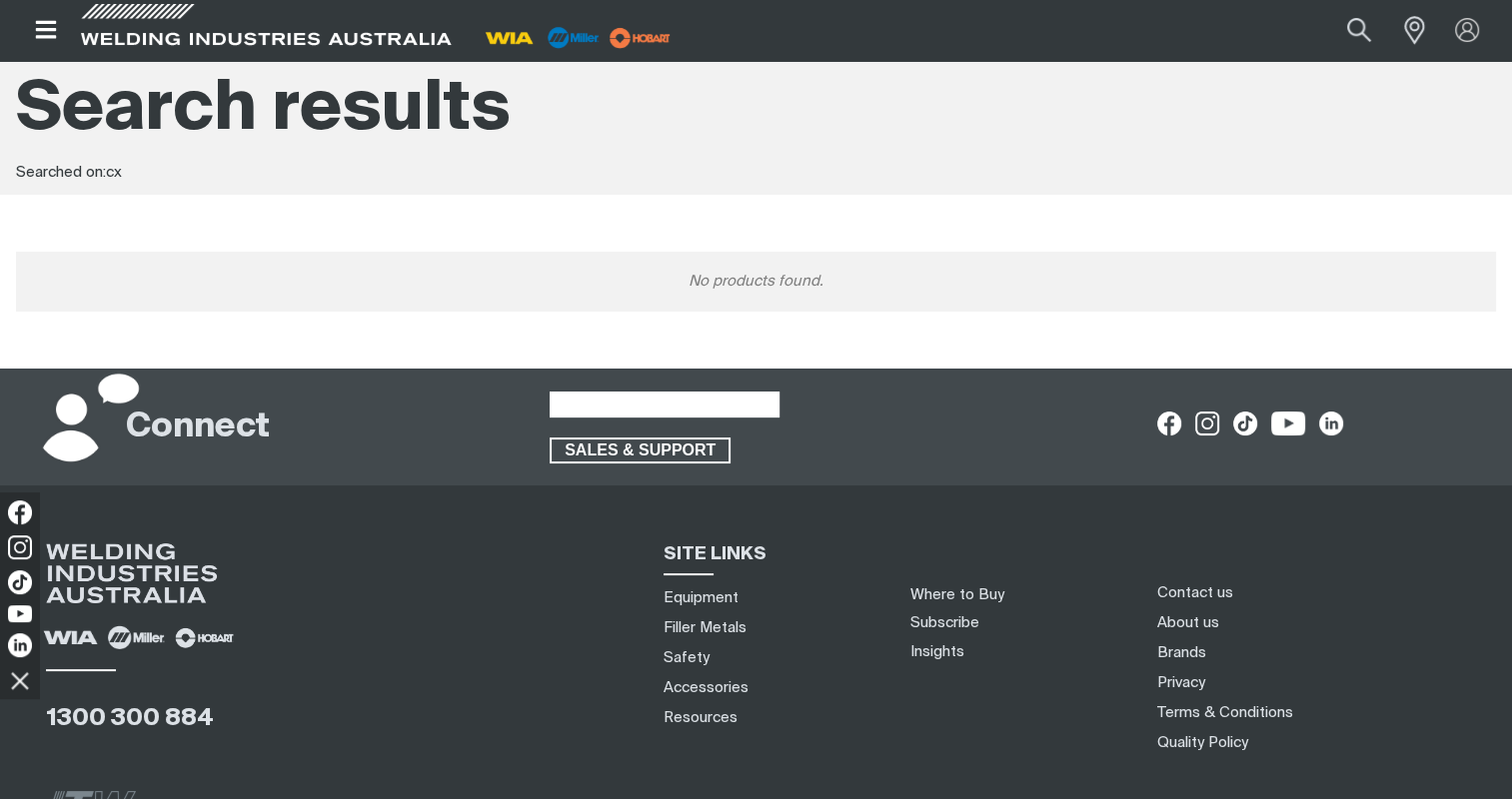 scroll, scrollTop: 0, scrollLeft: 0, axis: both 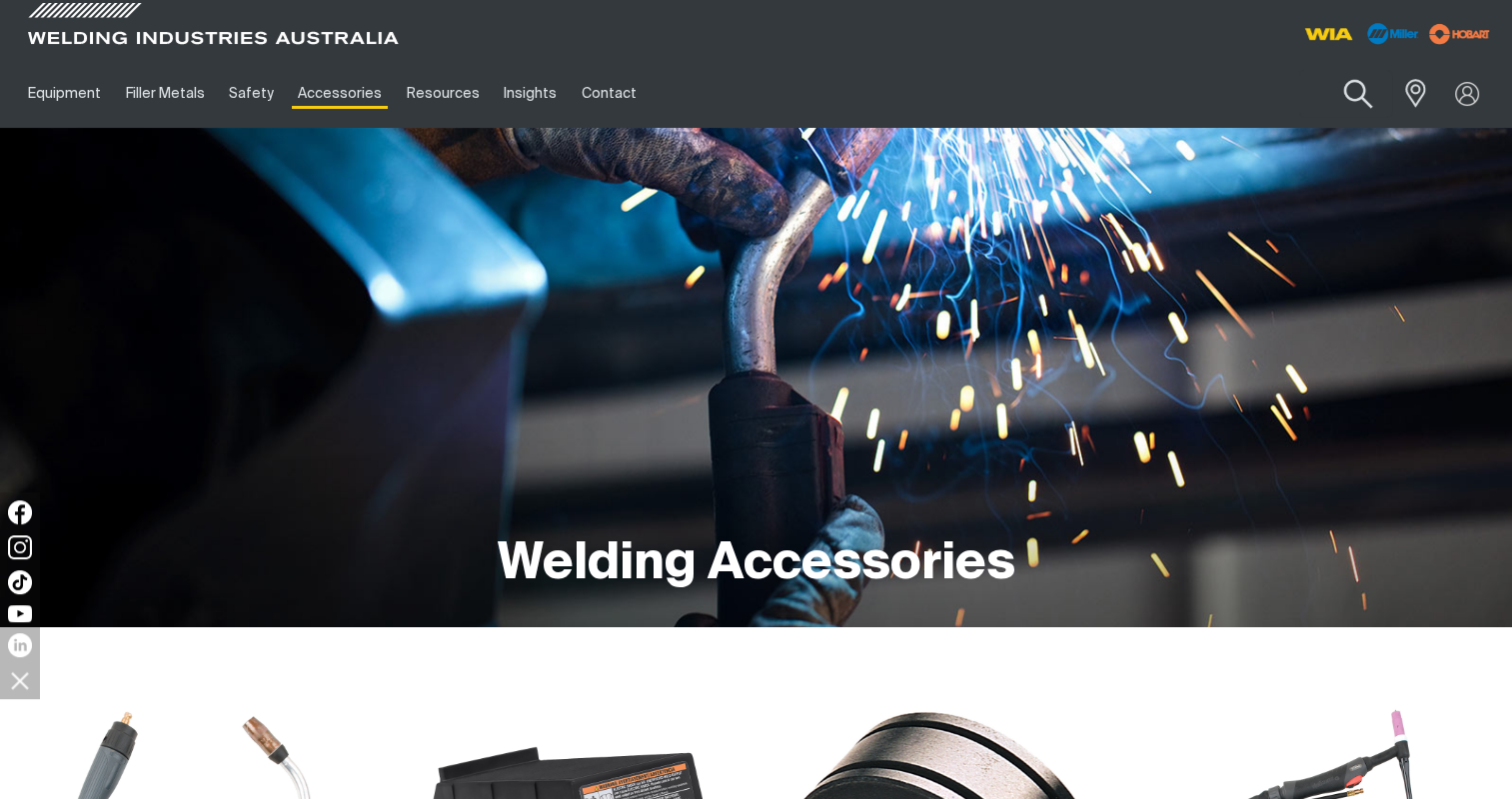 click at bounding box center (1358, 94) 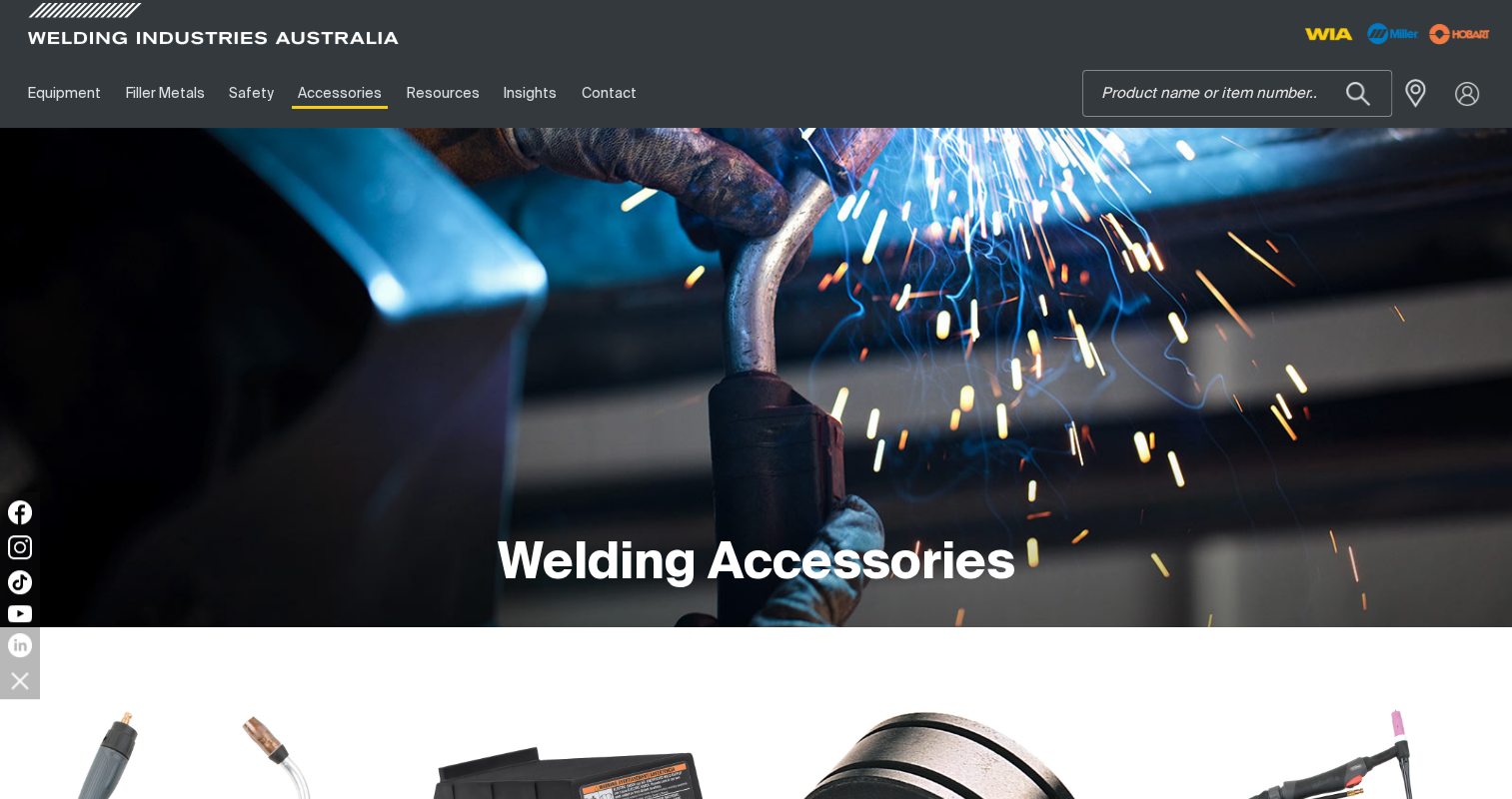 paste on "AM363-0/10" 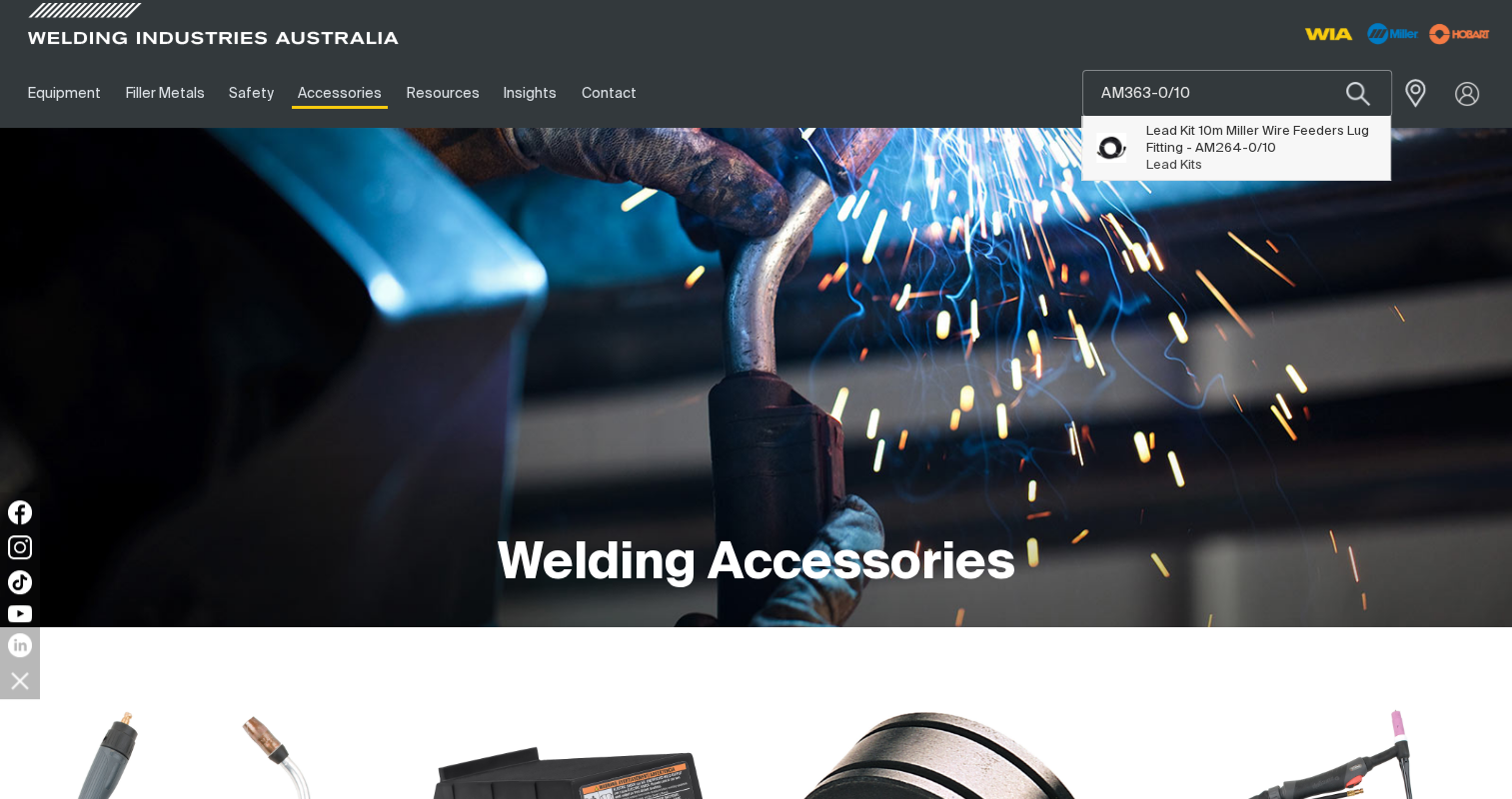 type on "AM363-0/10" 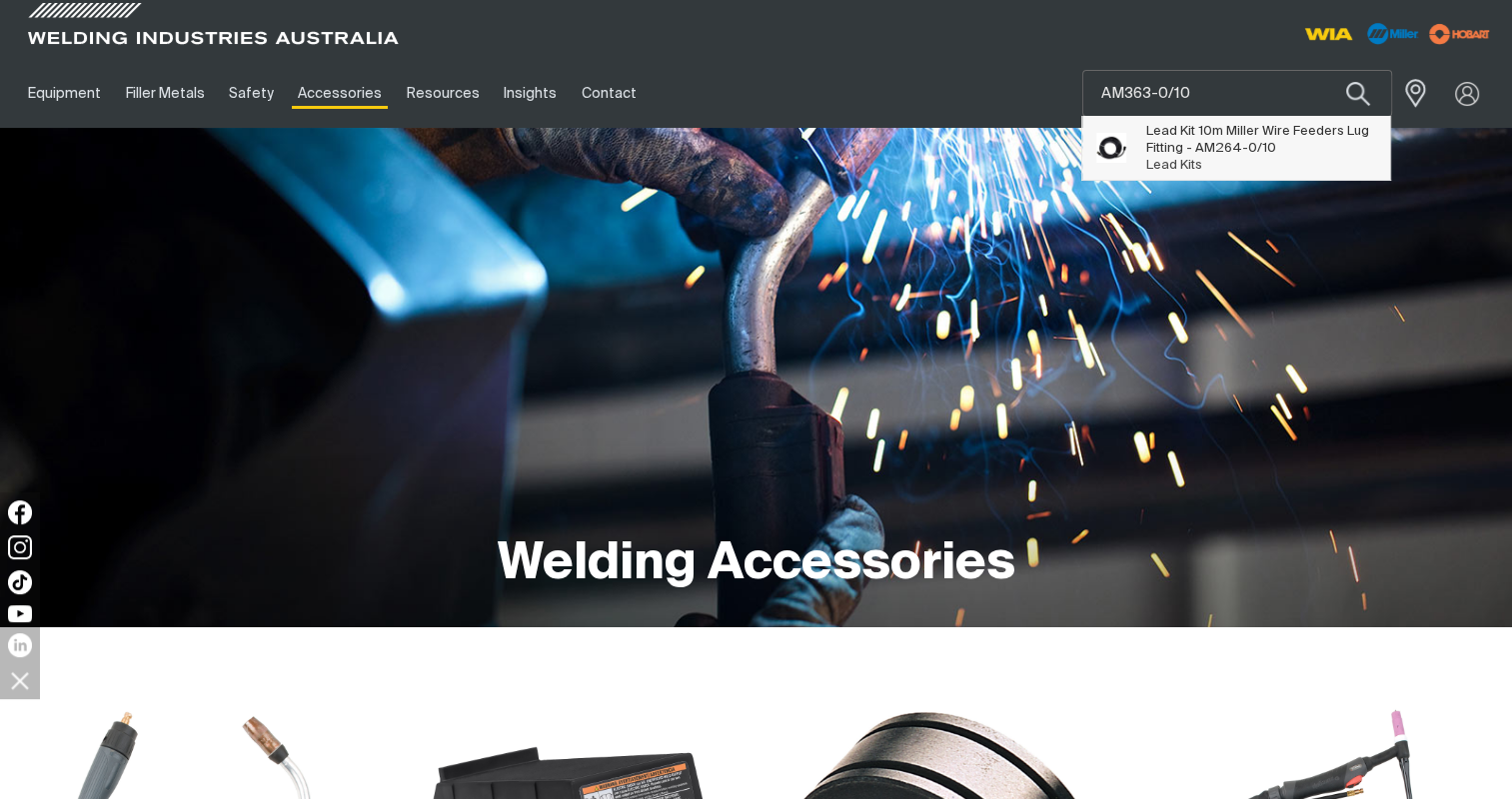 click on "Lead Kit 10m Miller Wire Feeders Lug Fitting - AM264-0/10" at bounding box center (1260, 140) 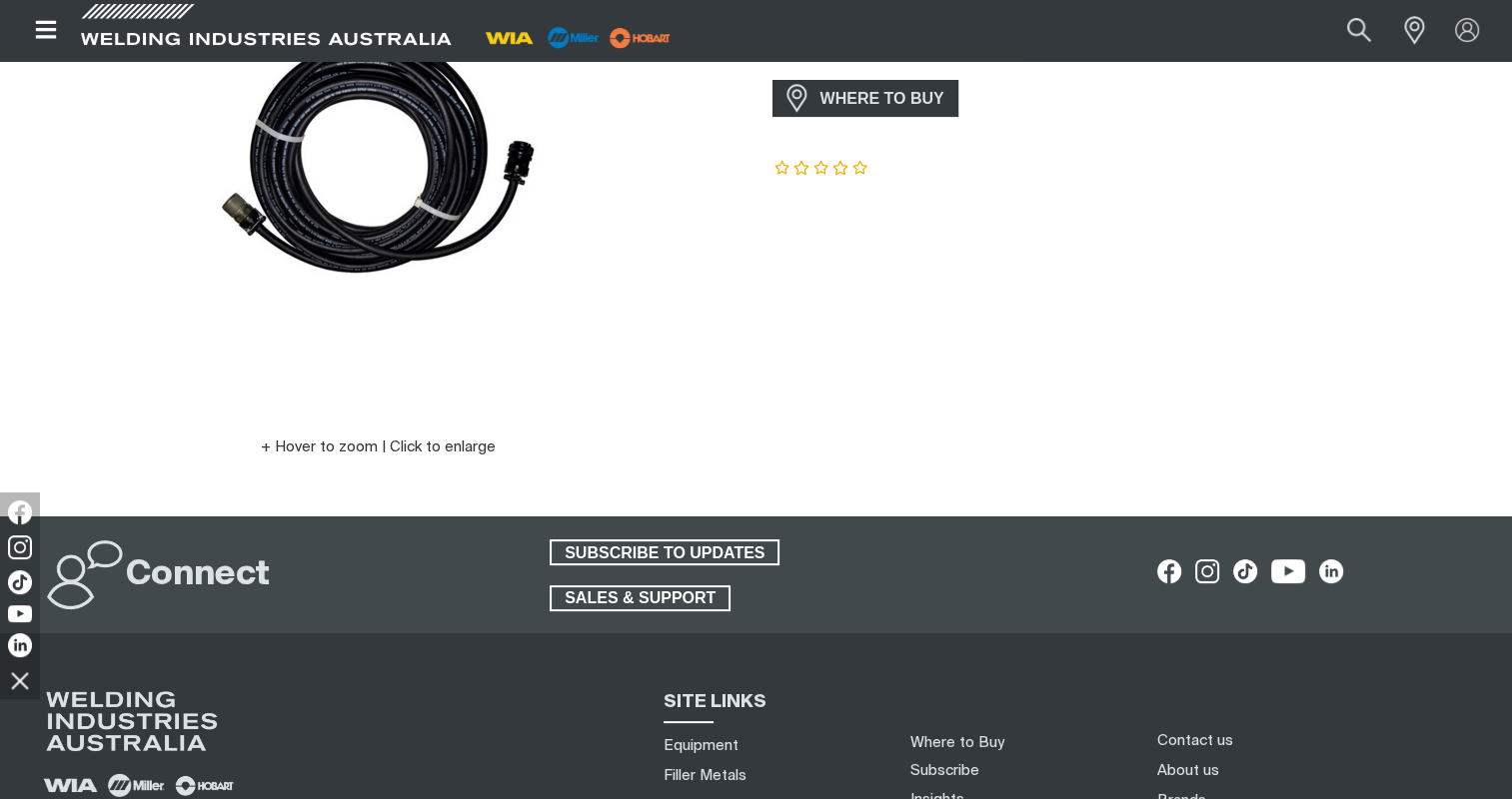 scroll, scrollTop: 0, scrollLeft: 0, axis: both 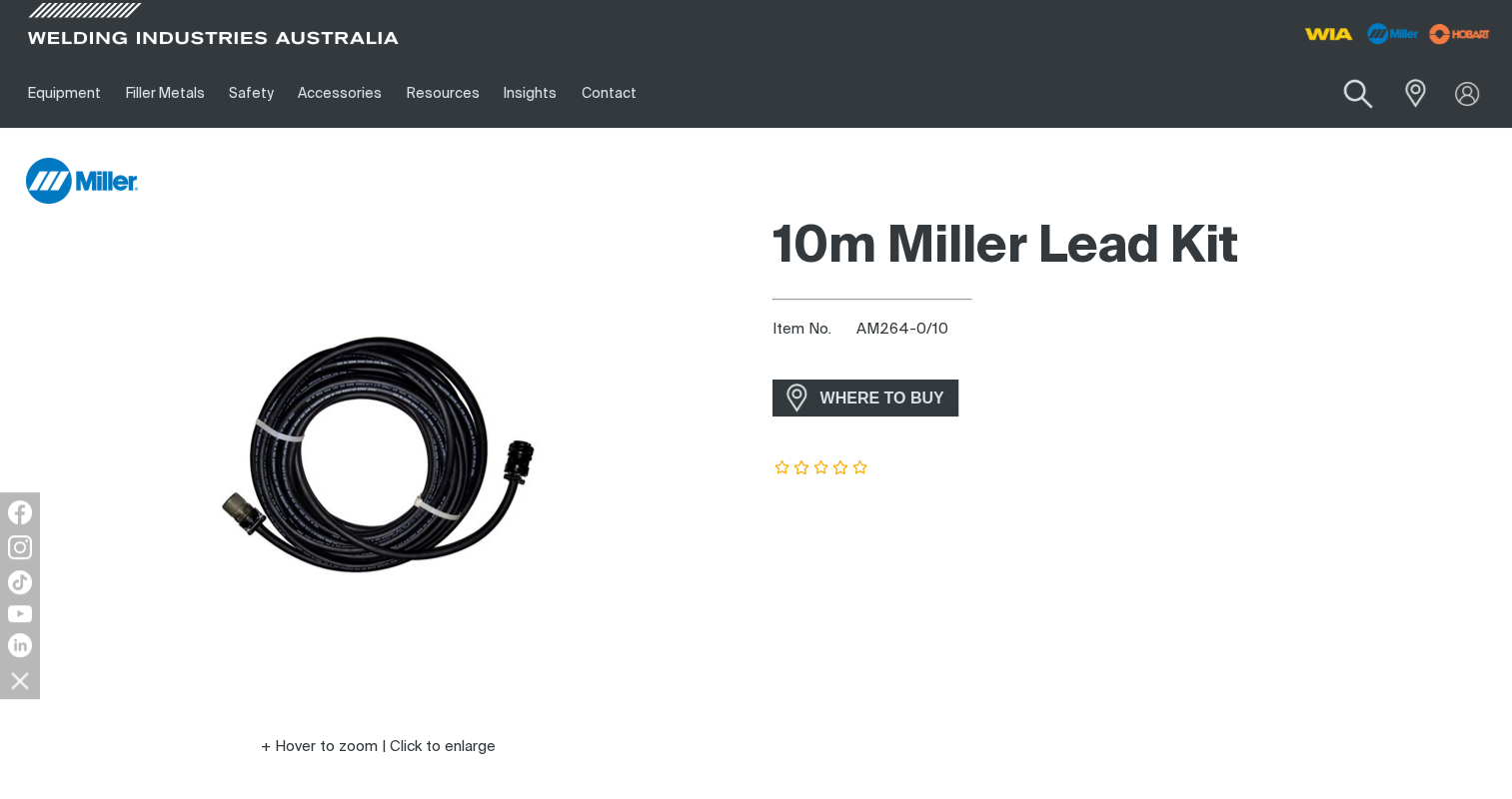 click at bounding box center (1358, 94) 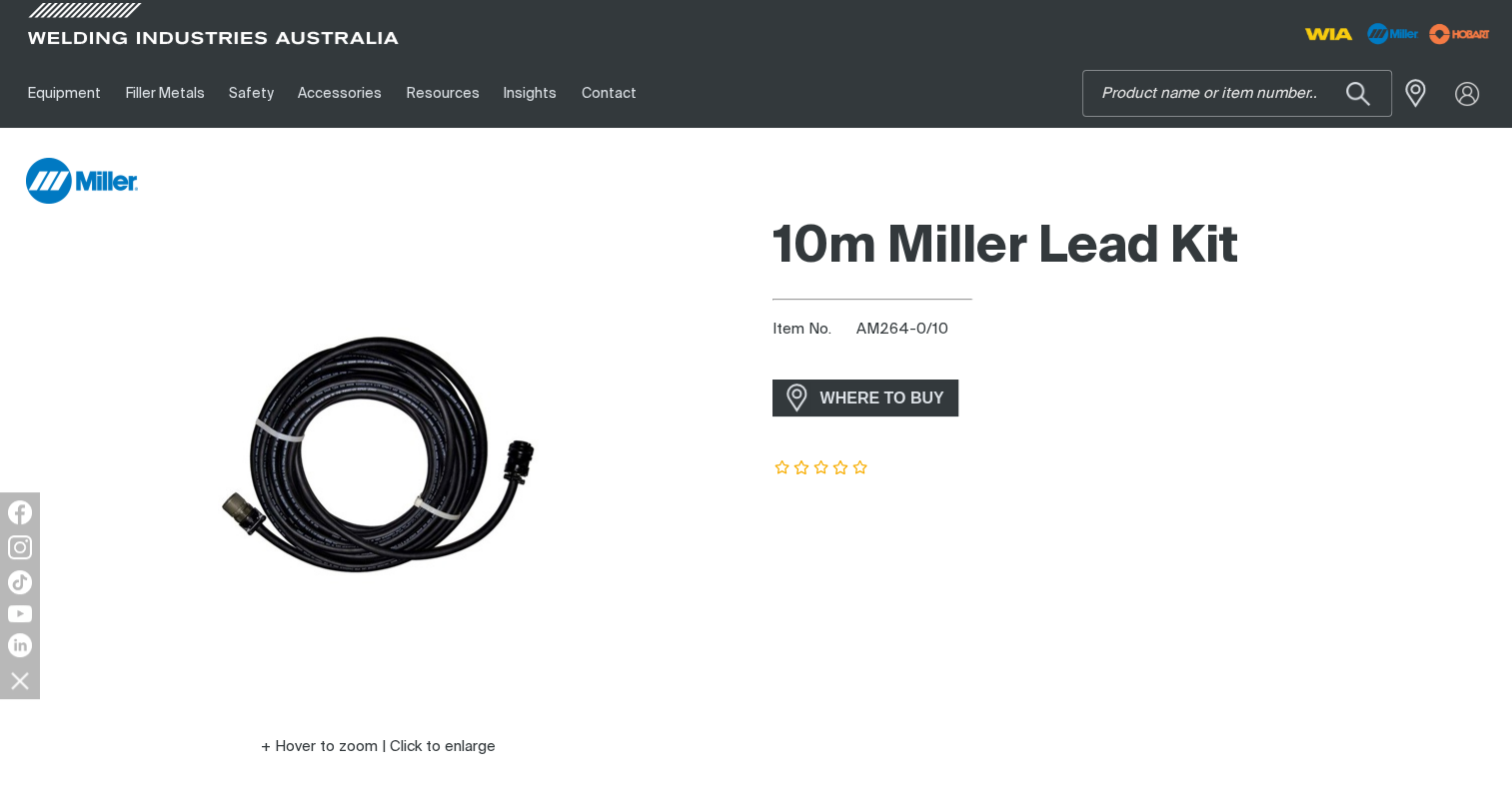 click on "Search" at bounding box center [1237, 93] 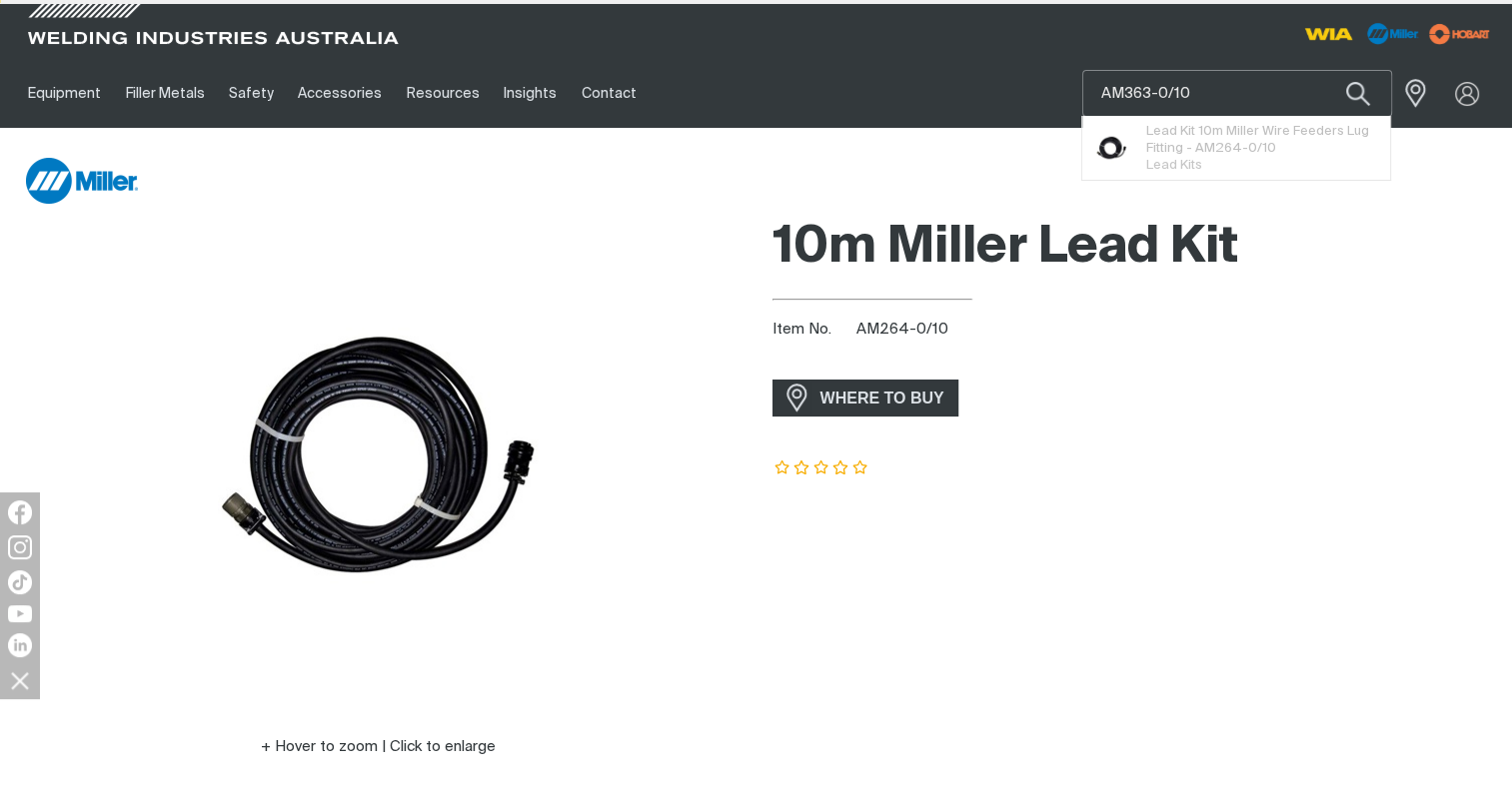 type on "AM363-0/10" 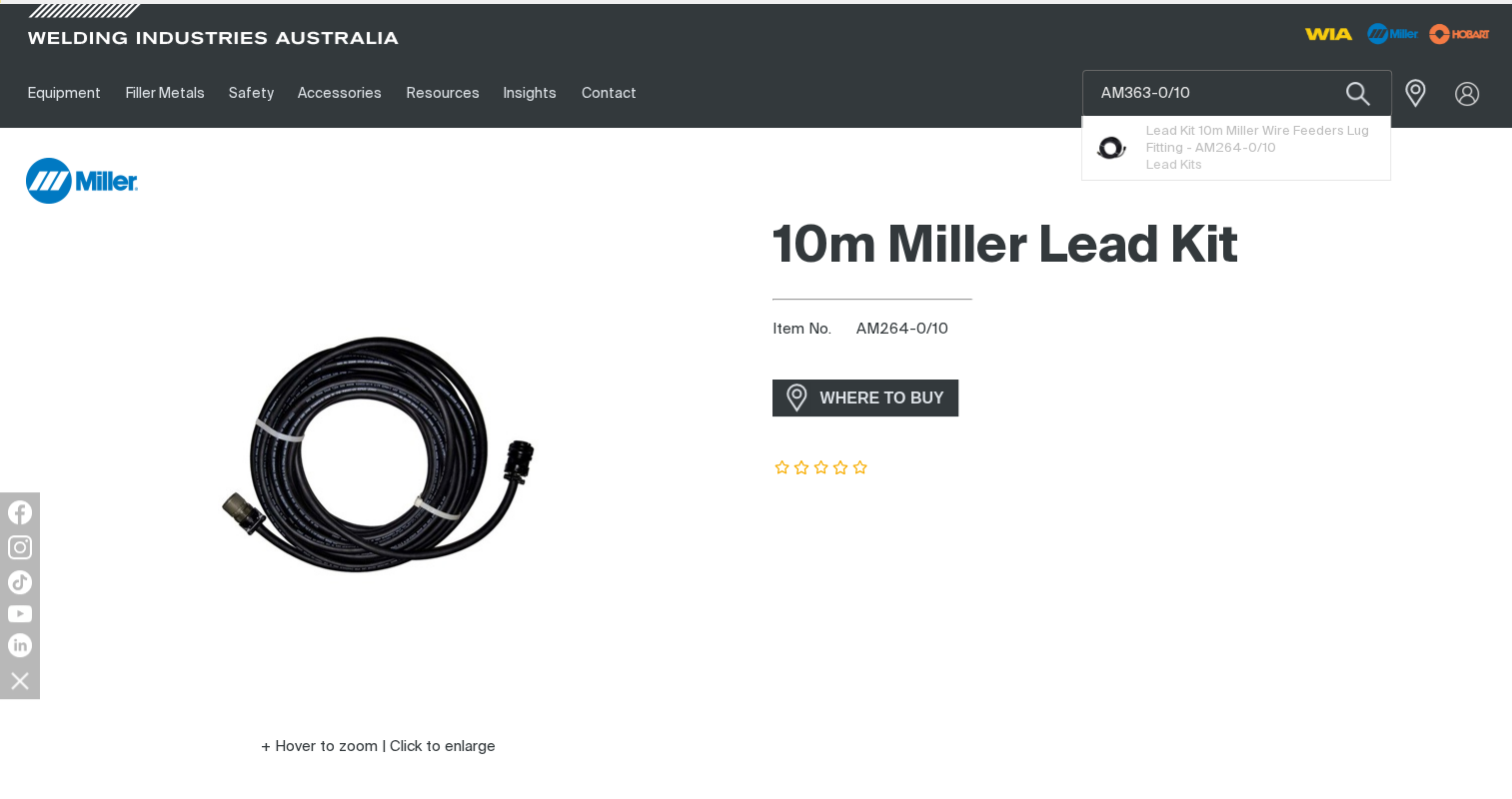 type 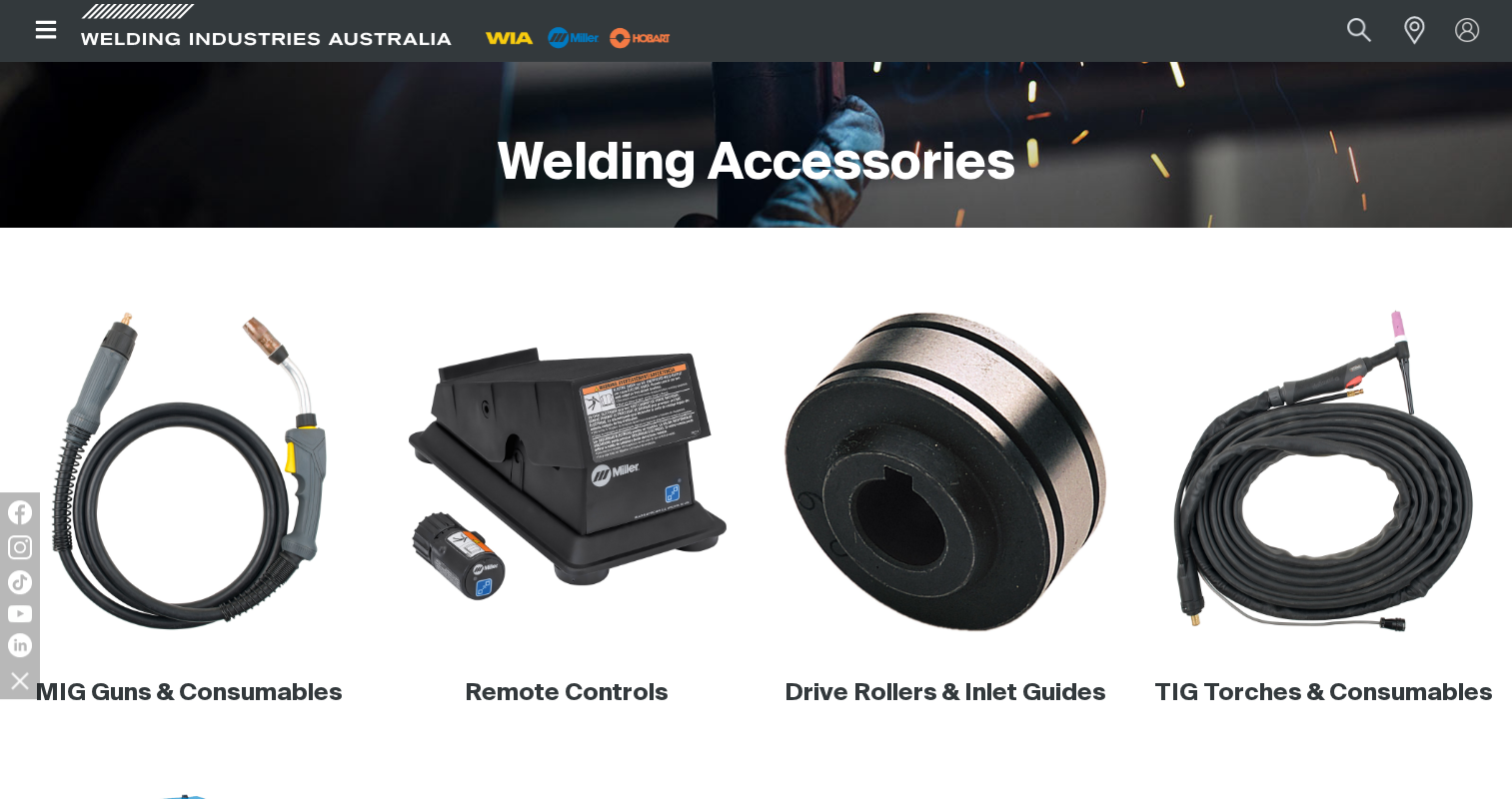 scroll, scrollTop: 0, scrollLeft: 0, axis: both 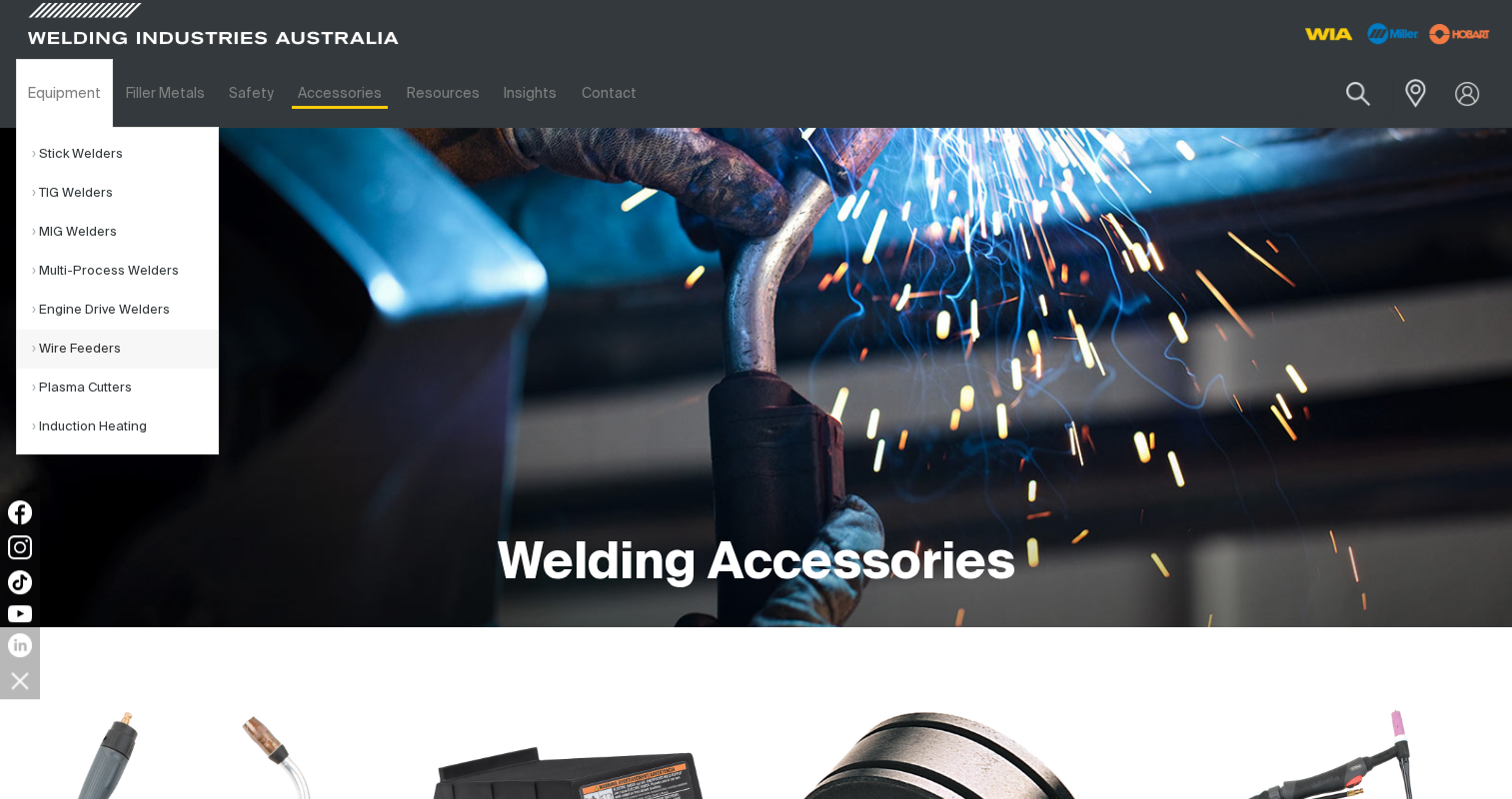 click on "Wire Feeders" at bounding box center [125, 349] 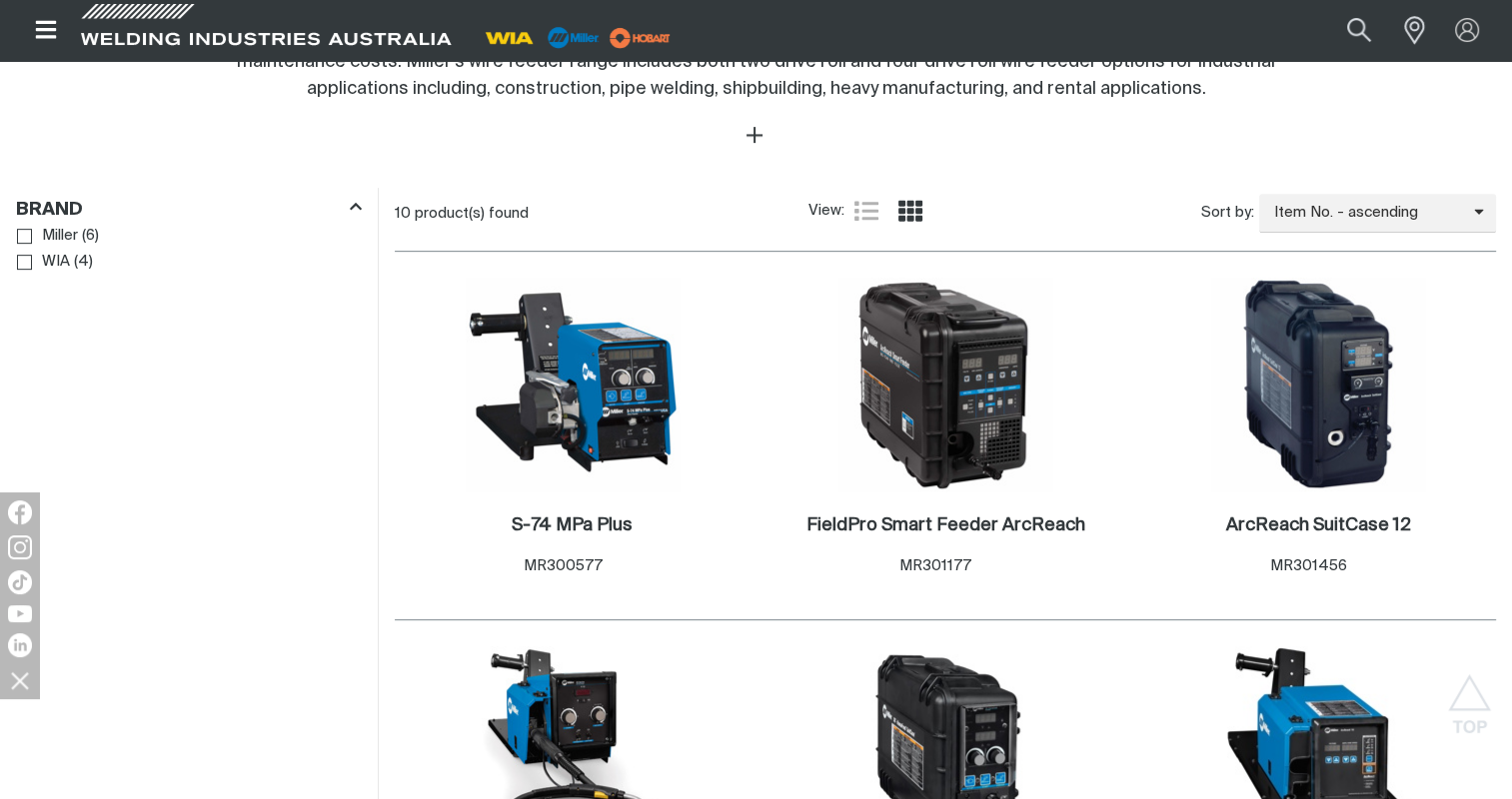 scroll, scrollTop: 899, scrollLeft: 0, axis: vertical 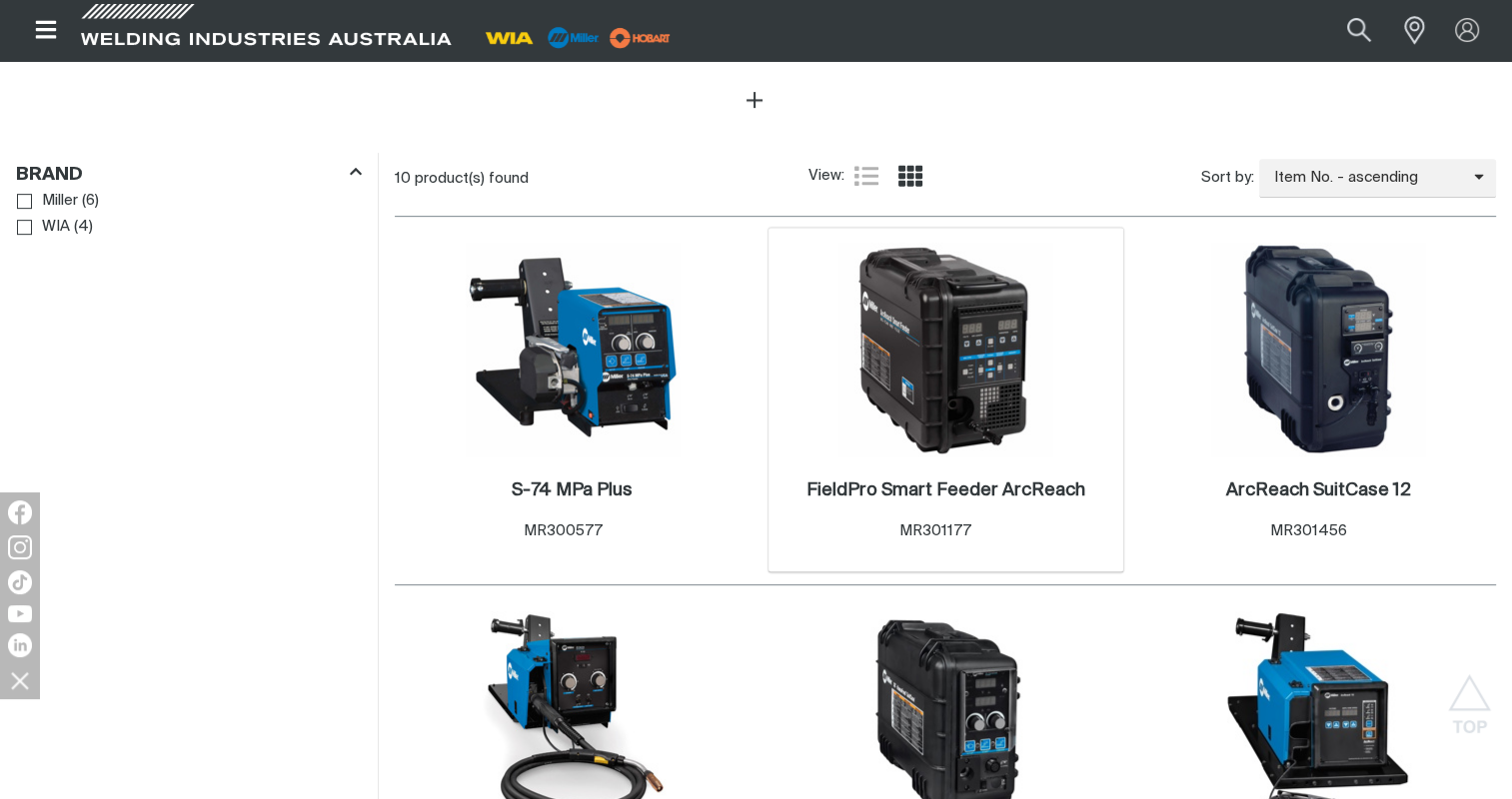 click at bounding box center (945, 350) 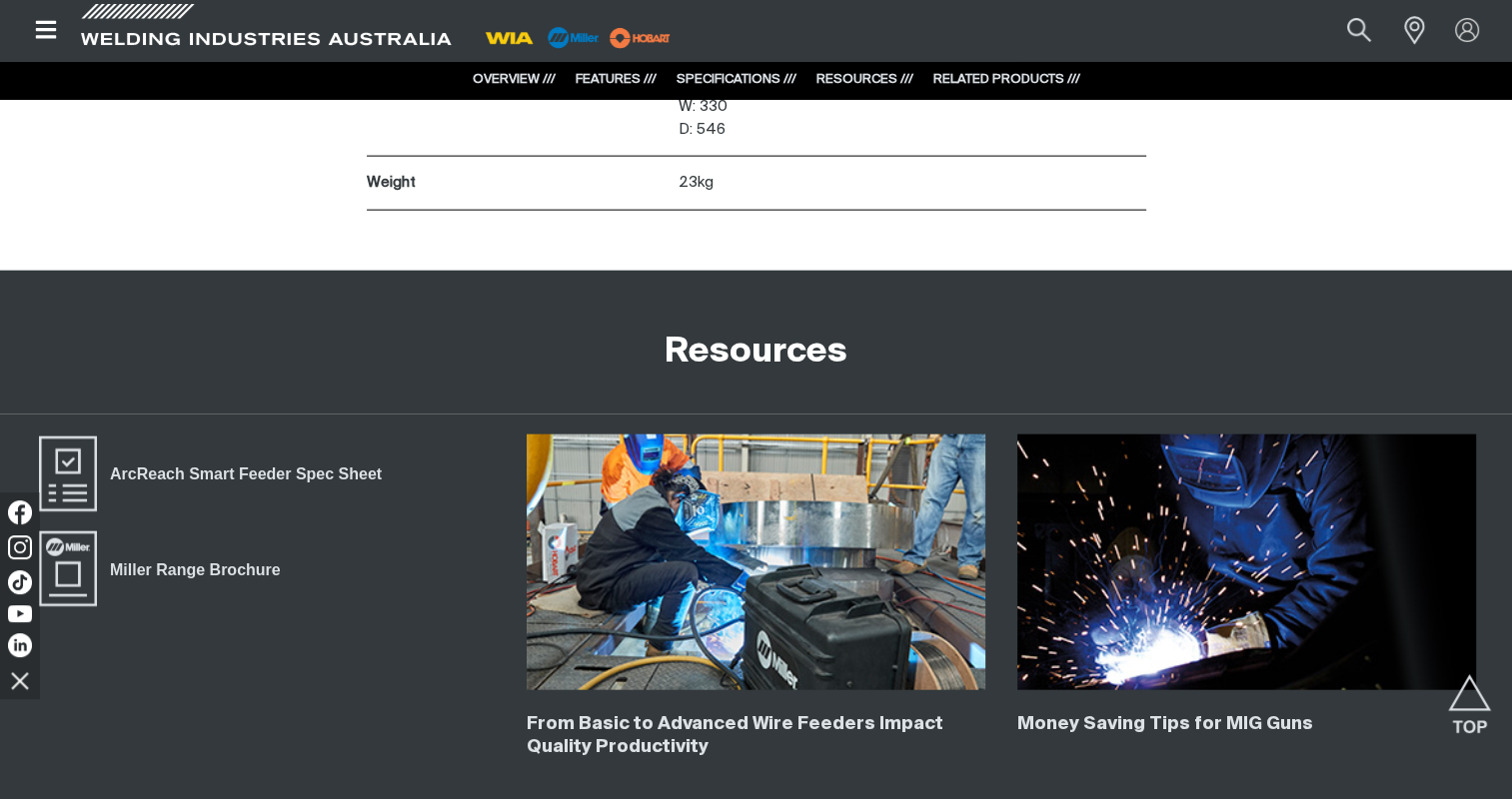 scroll, scrollTop: 4694, scrollLeft: 0, axis: vertical 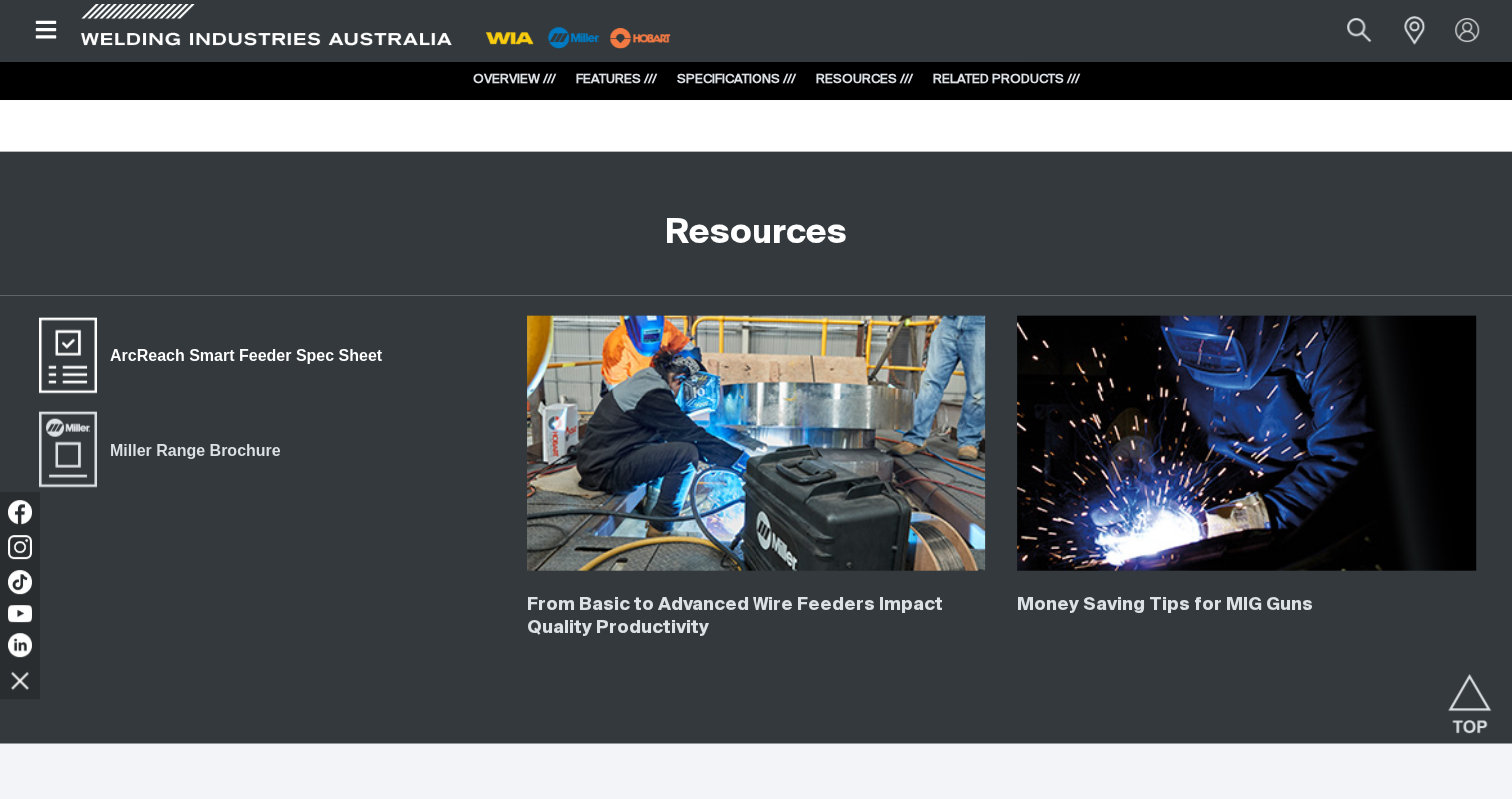 click on "ArcReach Smart Feeder Spec Sheet" at bounding box center [246, 356] 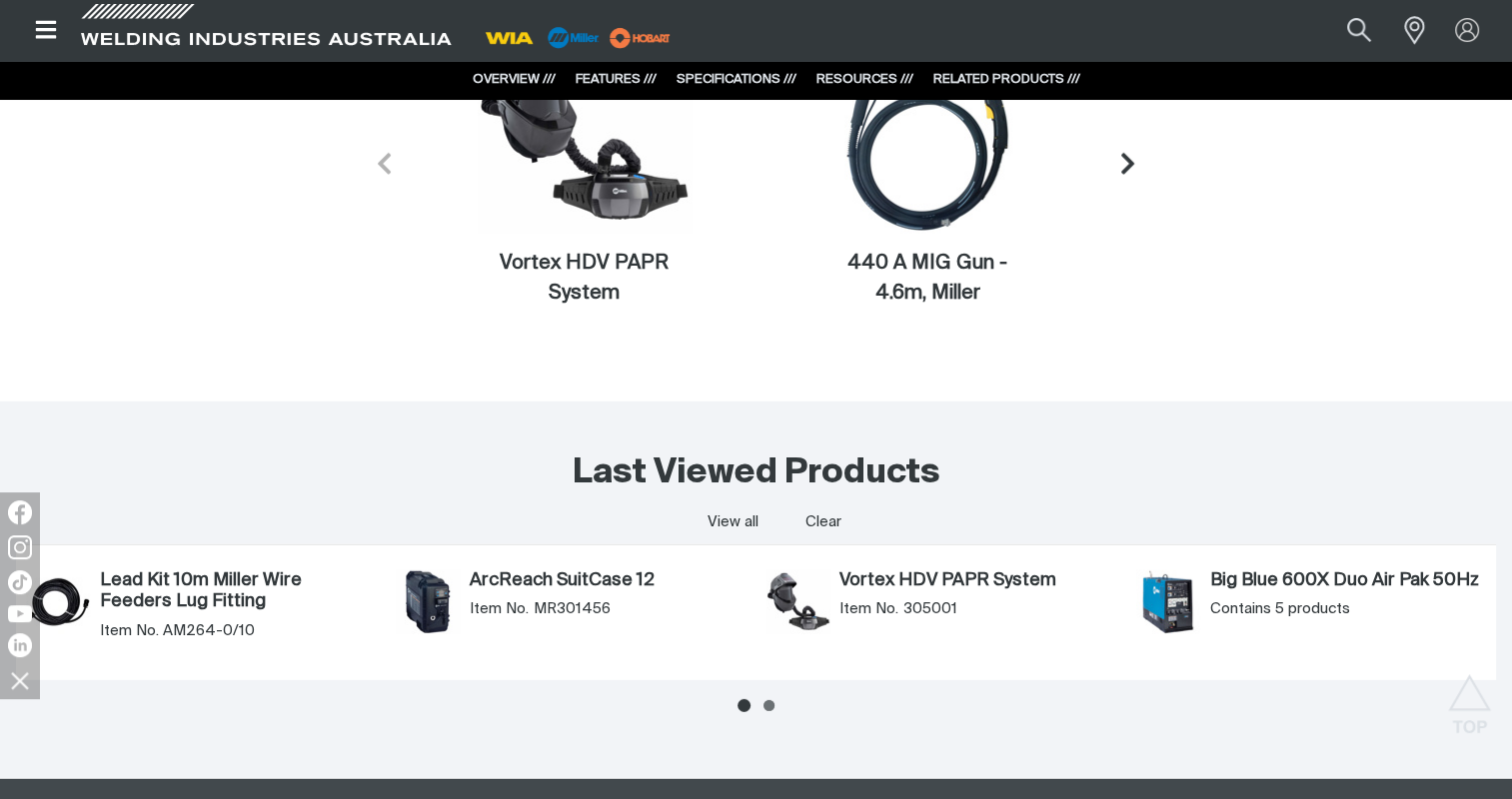 scroll, scrollTop: 5877, scrollLeft: 0, axis: vertical 